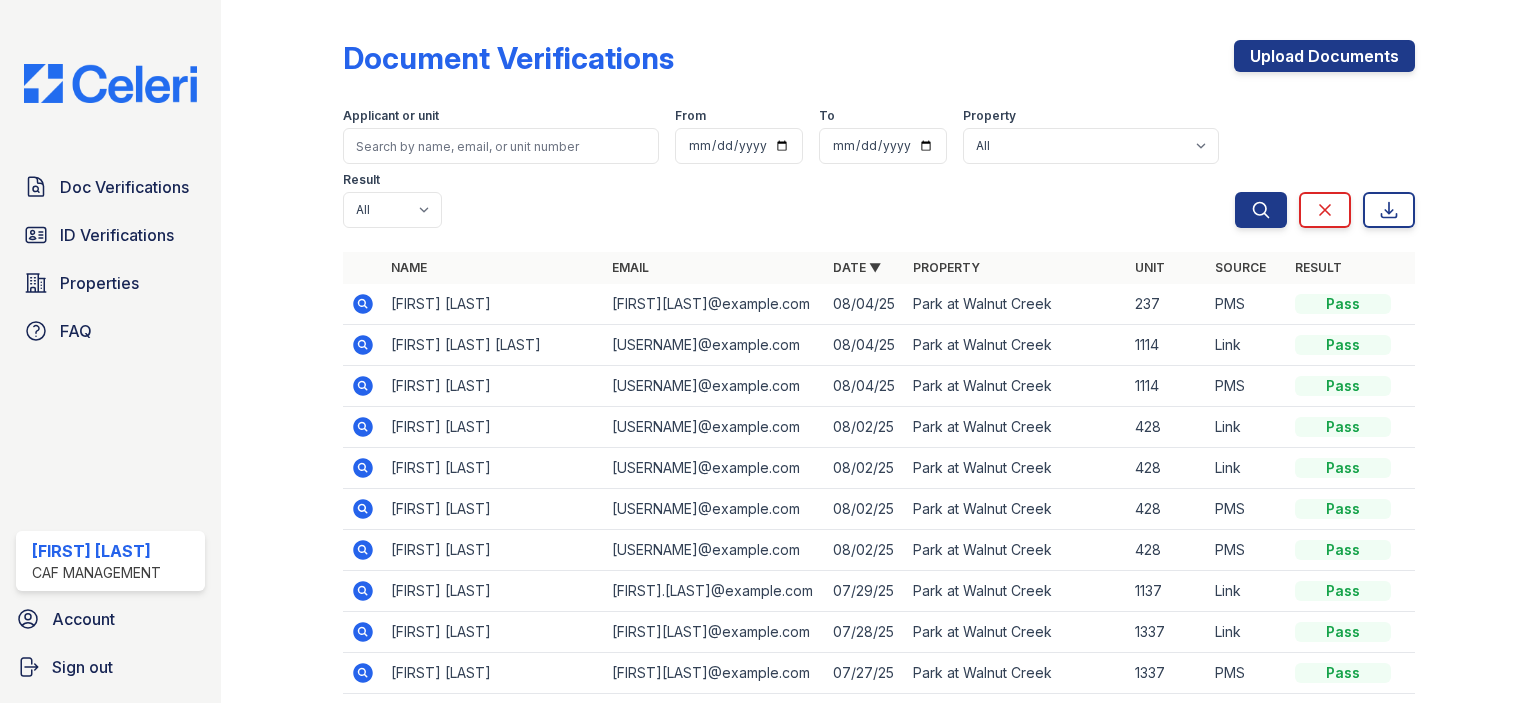 scroll, scrollTop: 0, scrollLeft: 0, axis: both 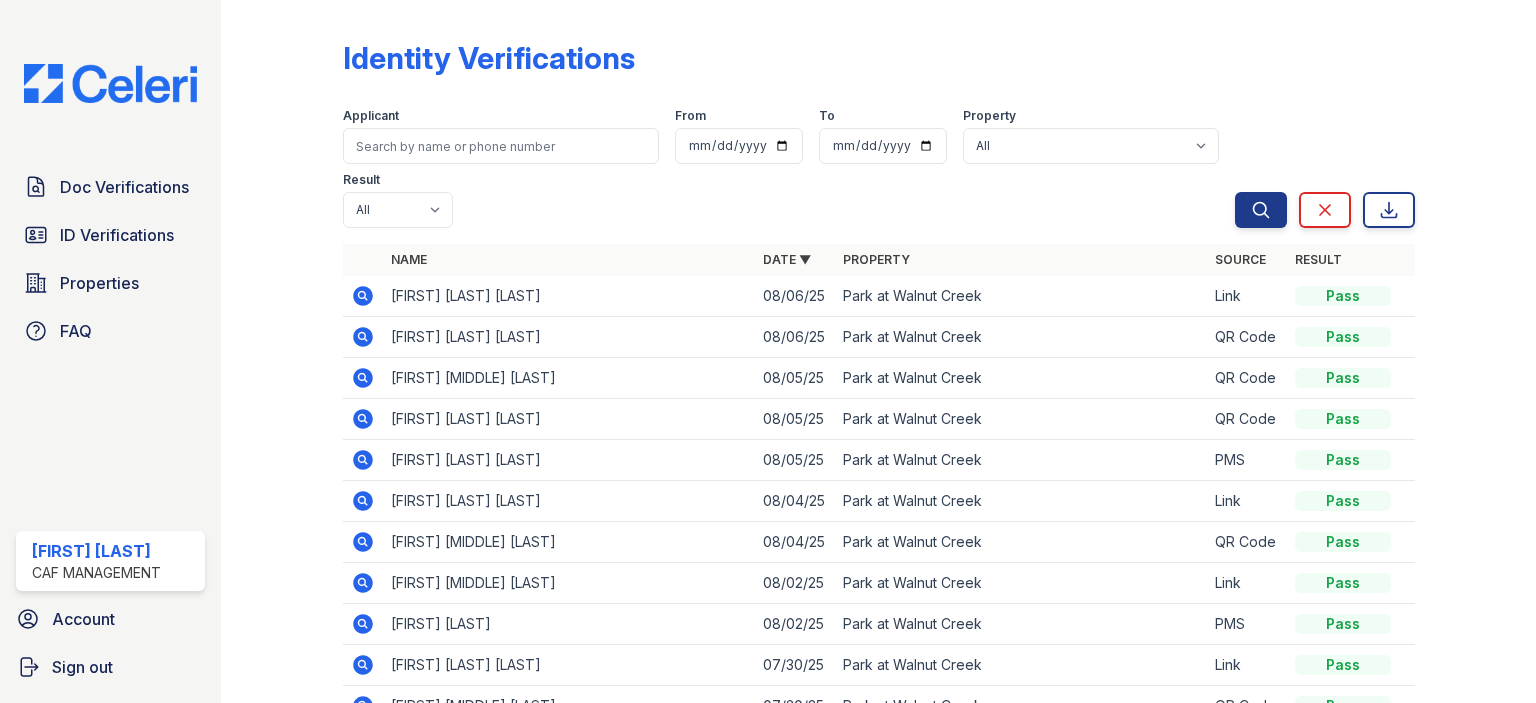 click on "ID Verifications" at bounding box center [117, 235] 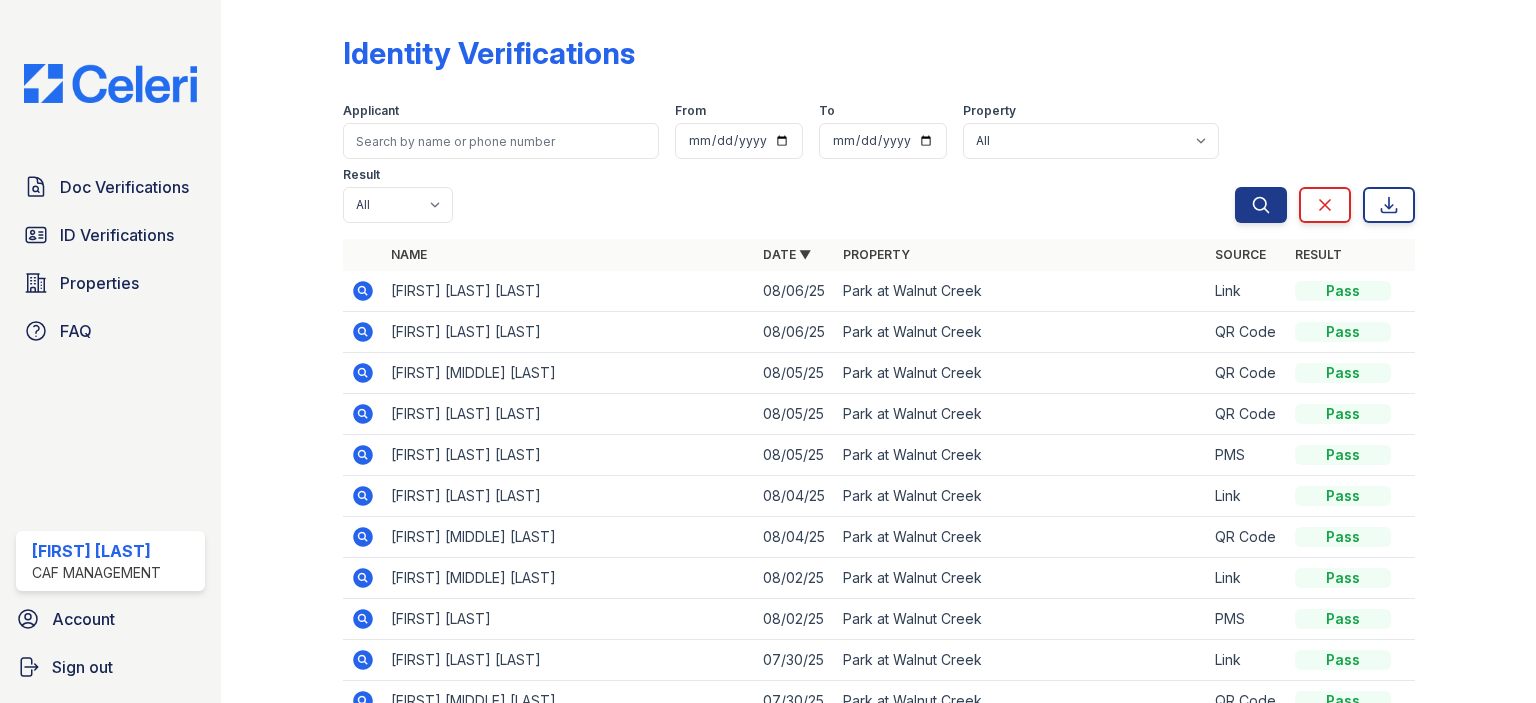 scroll, scrollTop: 0, scrollLeft: 0, axis: both 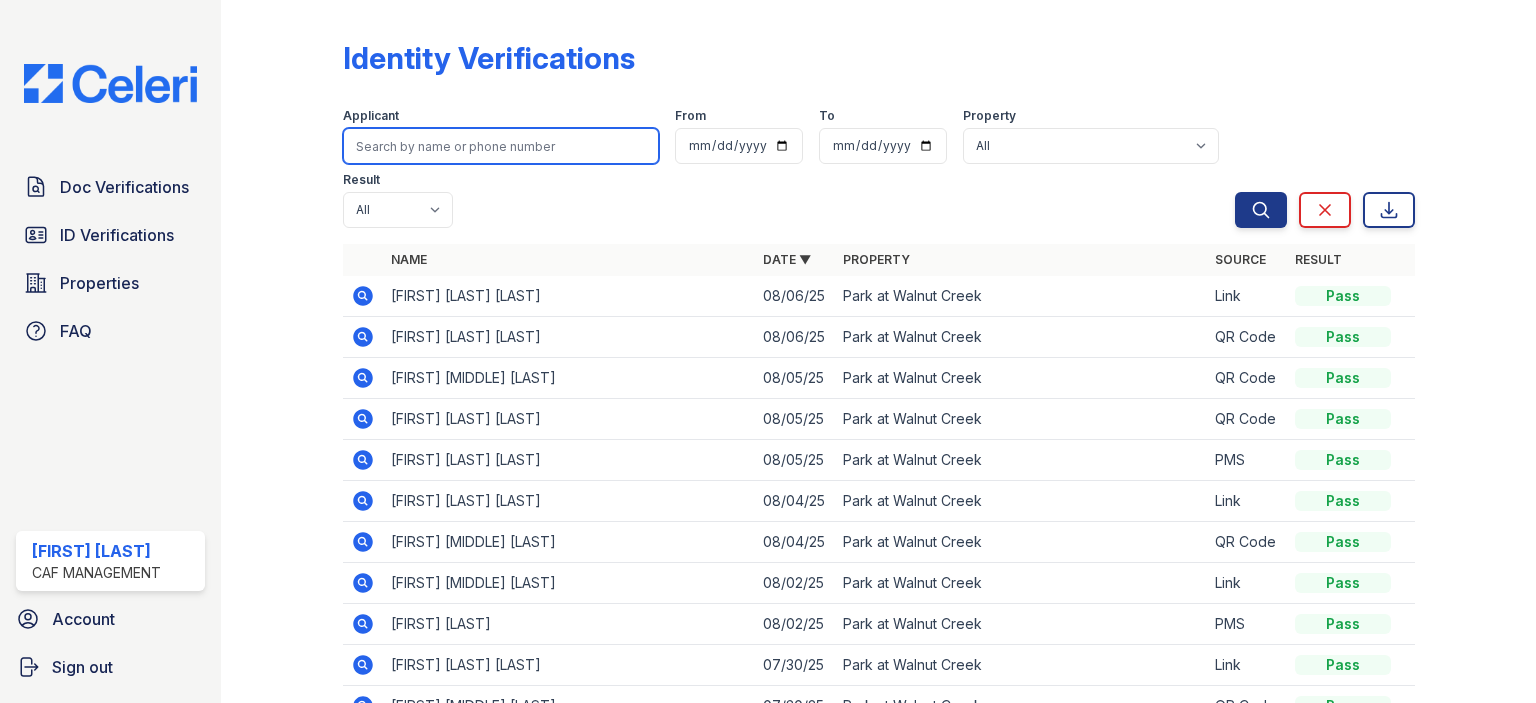 click at bounding box center (501, 146) 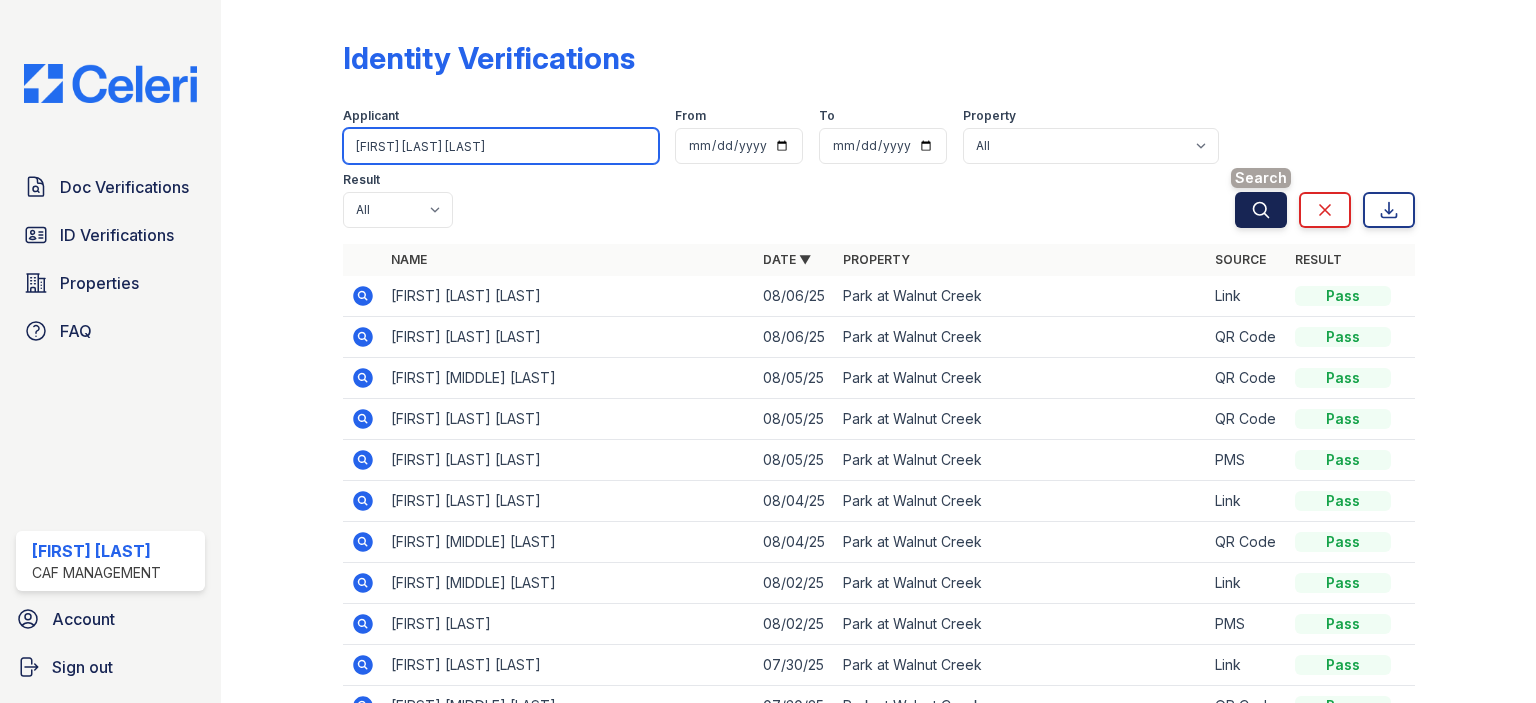 type on "[FIRST] [LAST] [LAST]" 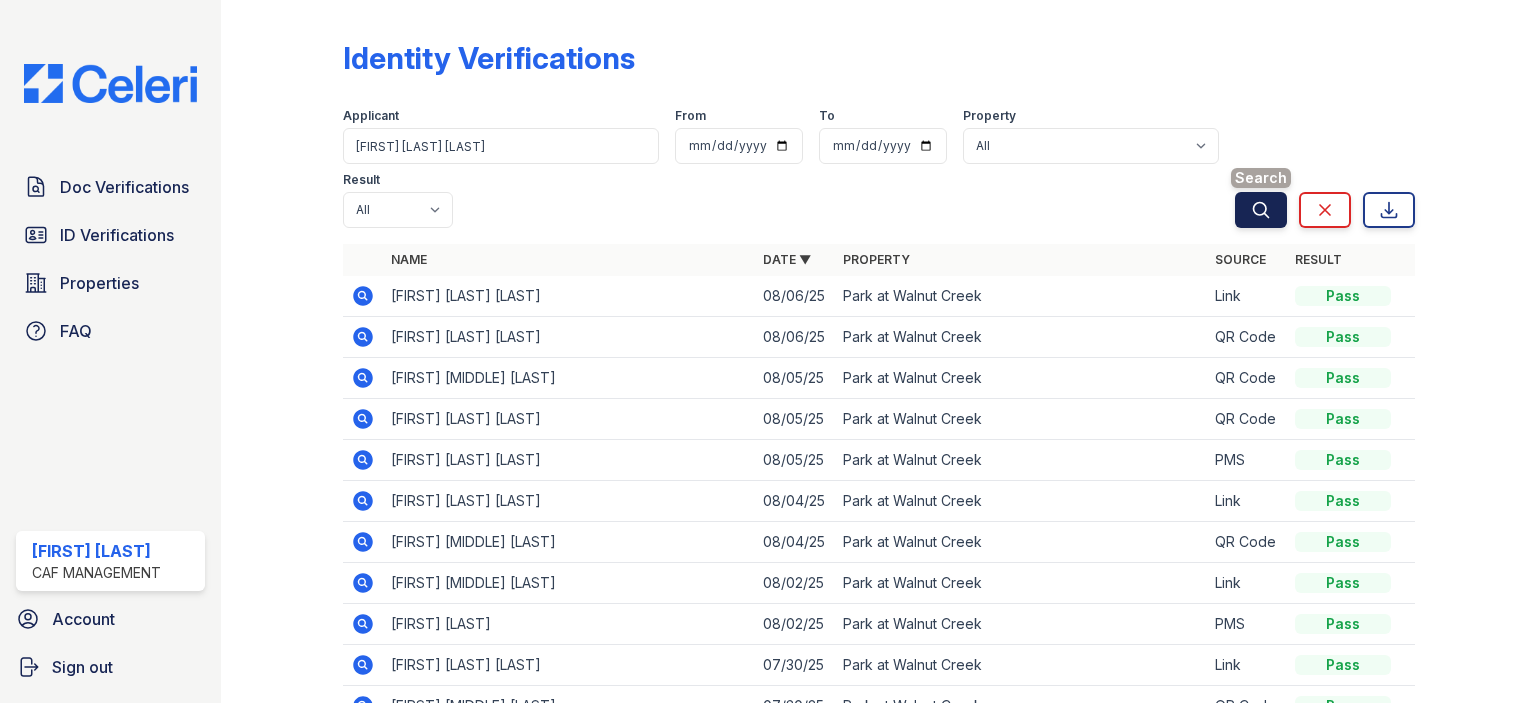 click on "Search" at bounding box center (1261, 210) 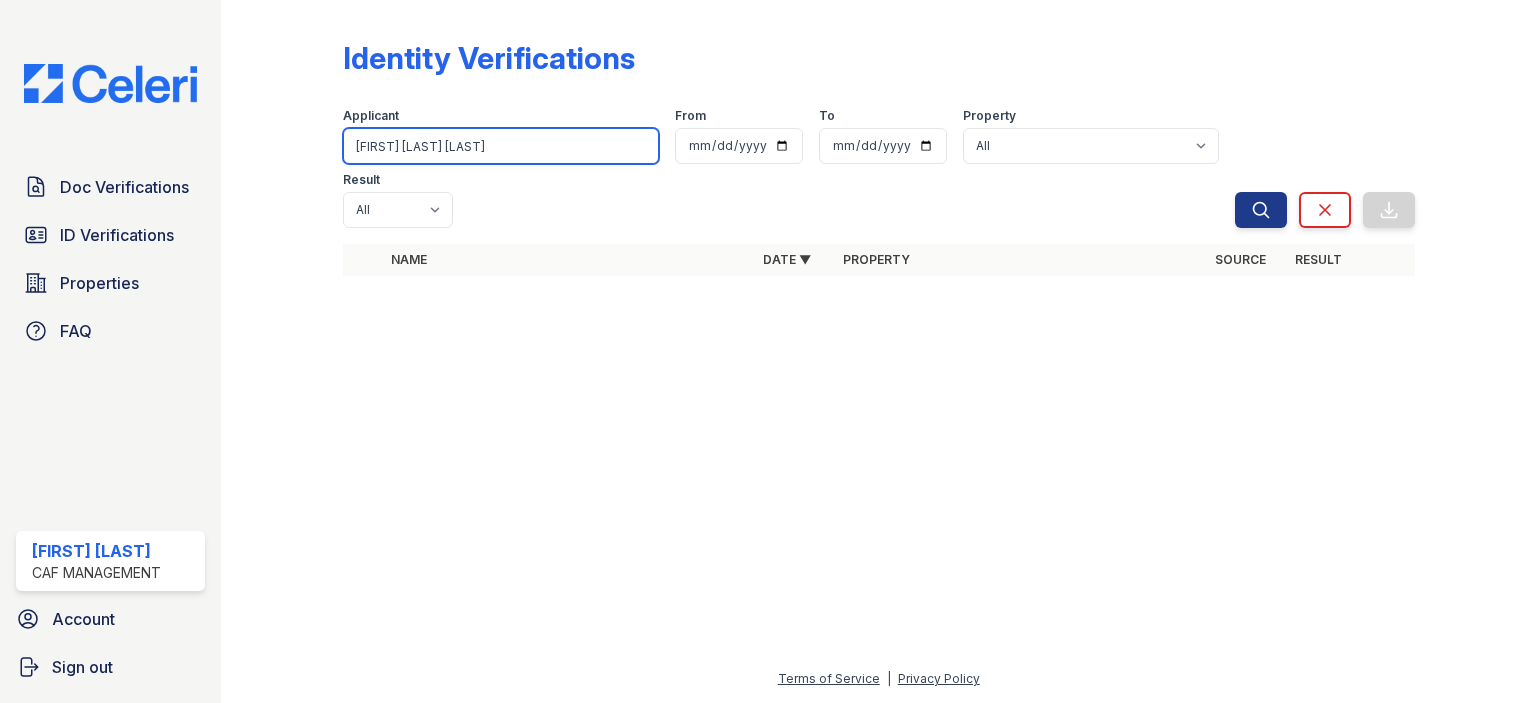 click on "[FIRST] [LAST] [LAST]" at bounding box center (501, 146) 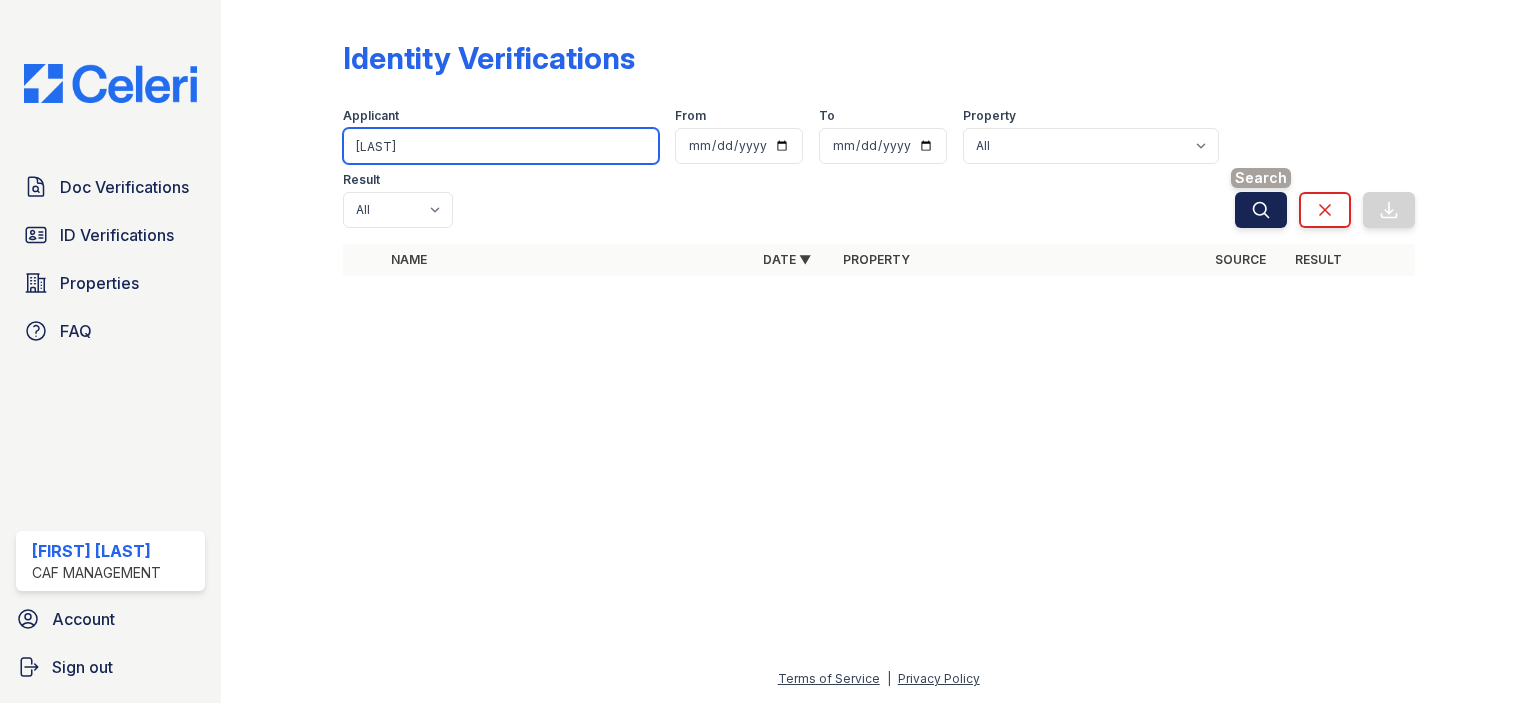 type on "[LAST]" 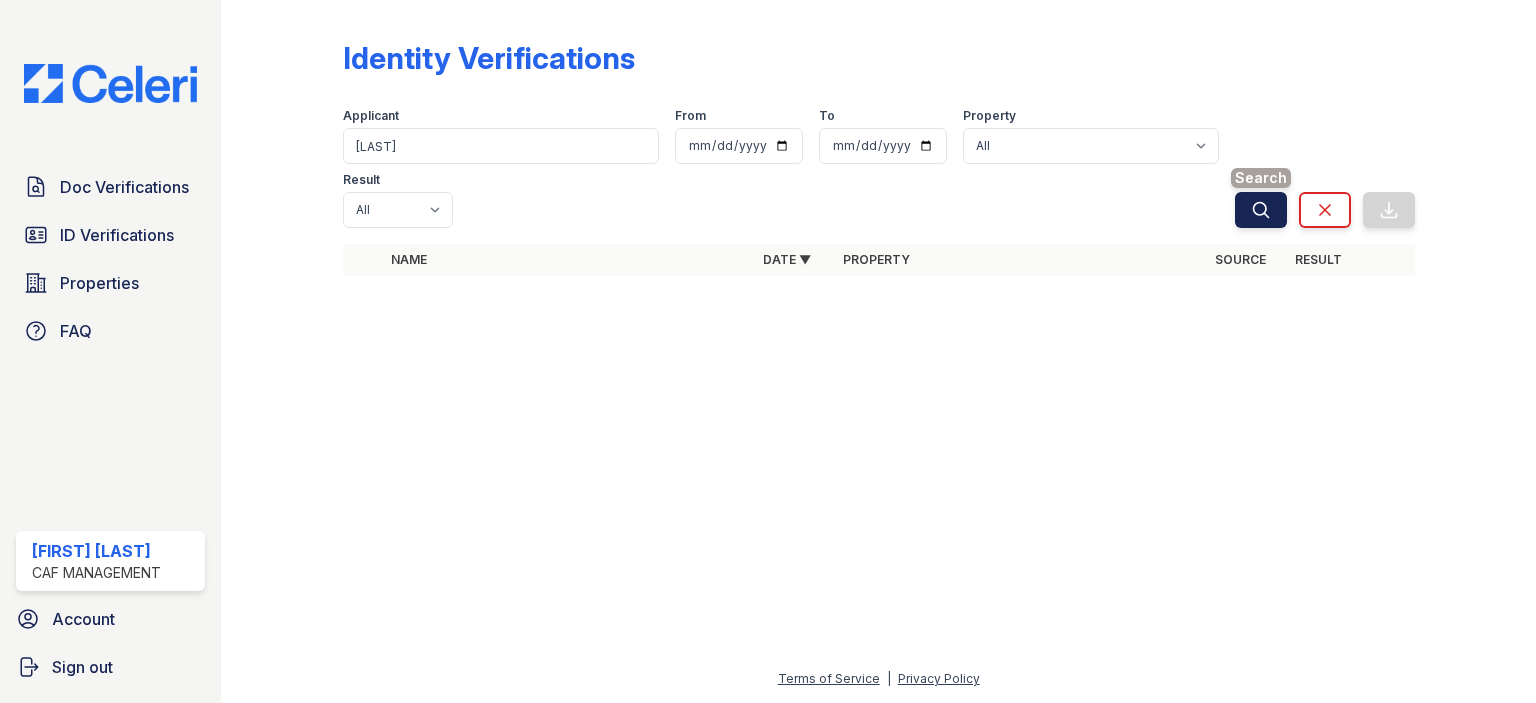 click on "Search" at bounding box center [1261, 210] 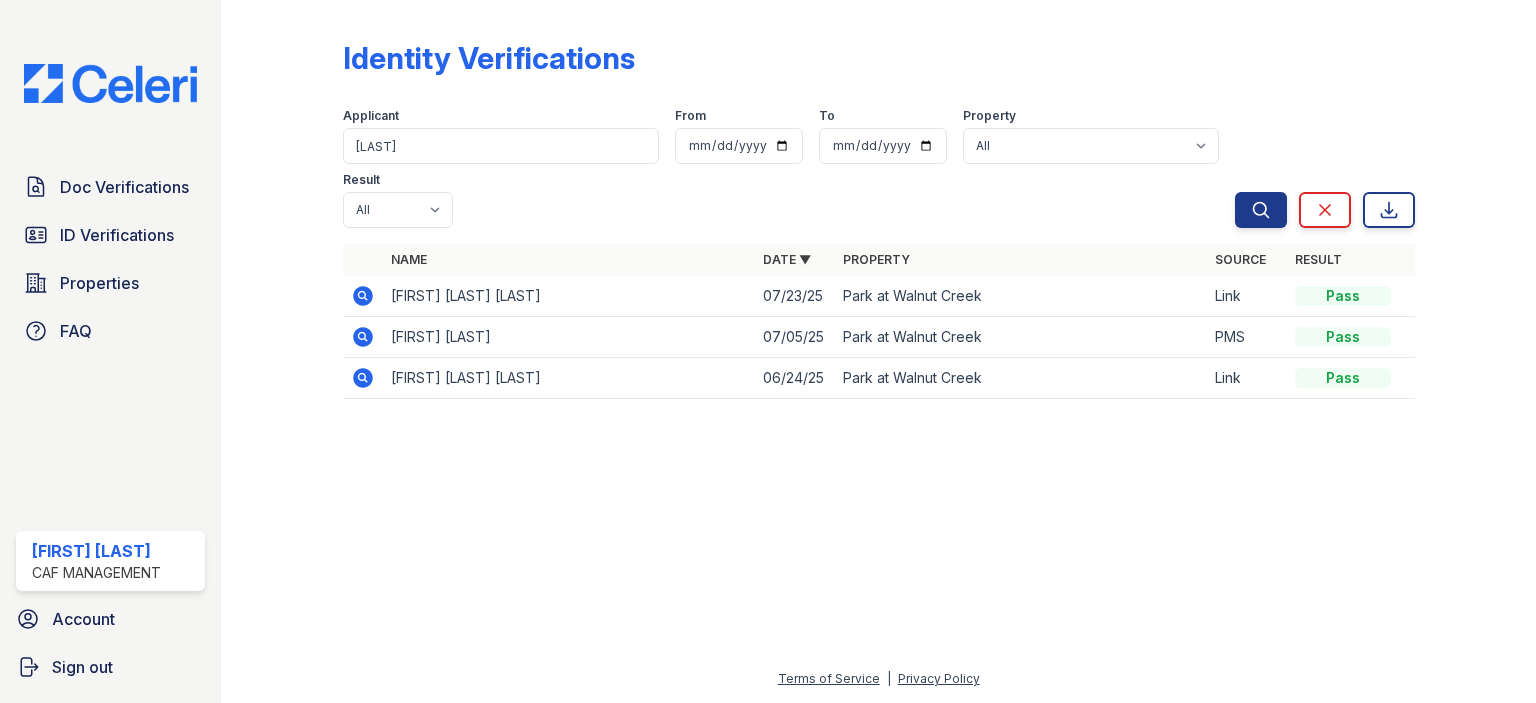 click 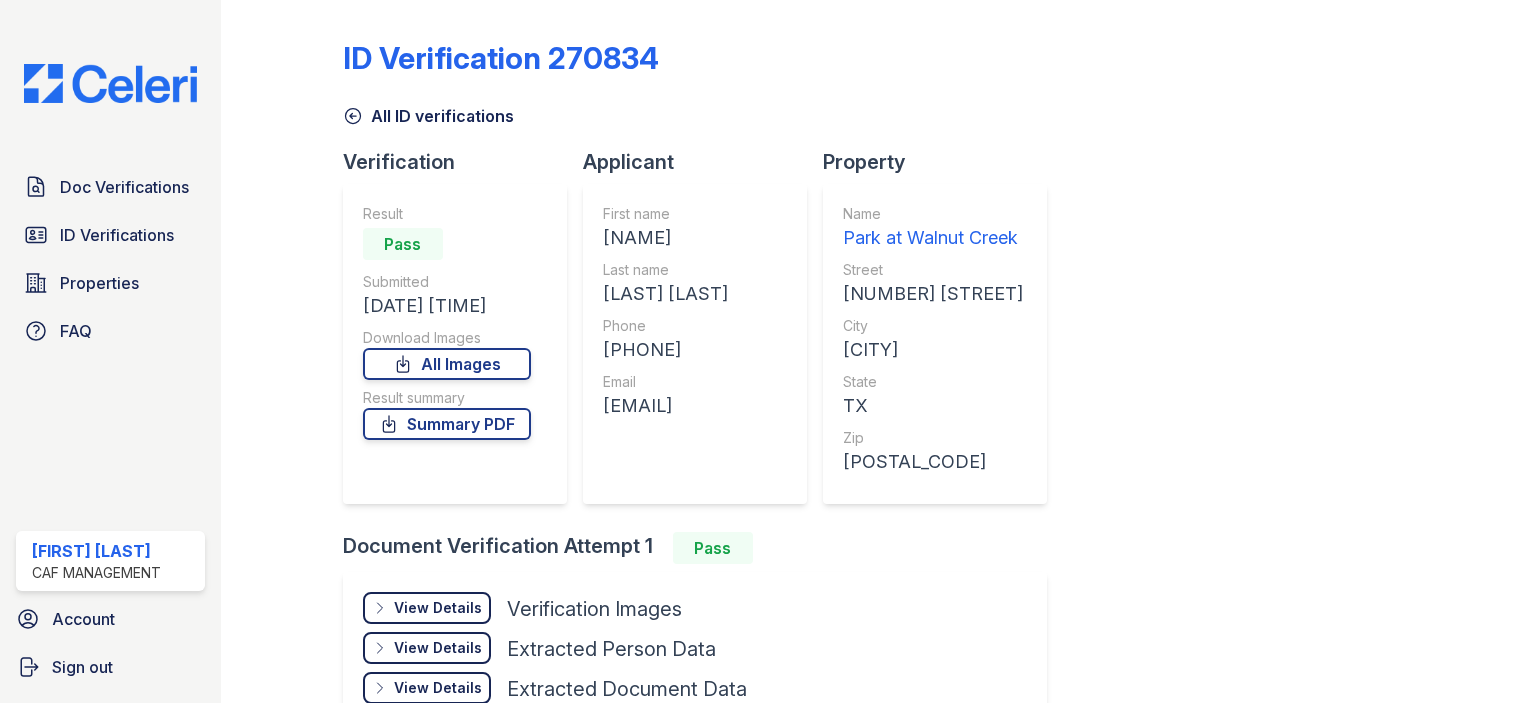 scroll, scrollTop: 0, scrollLeft: 0, axis: both 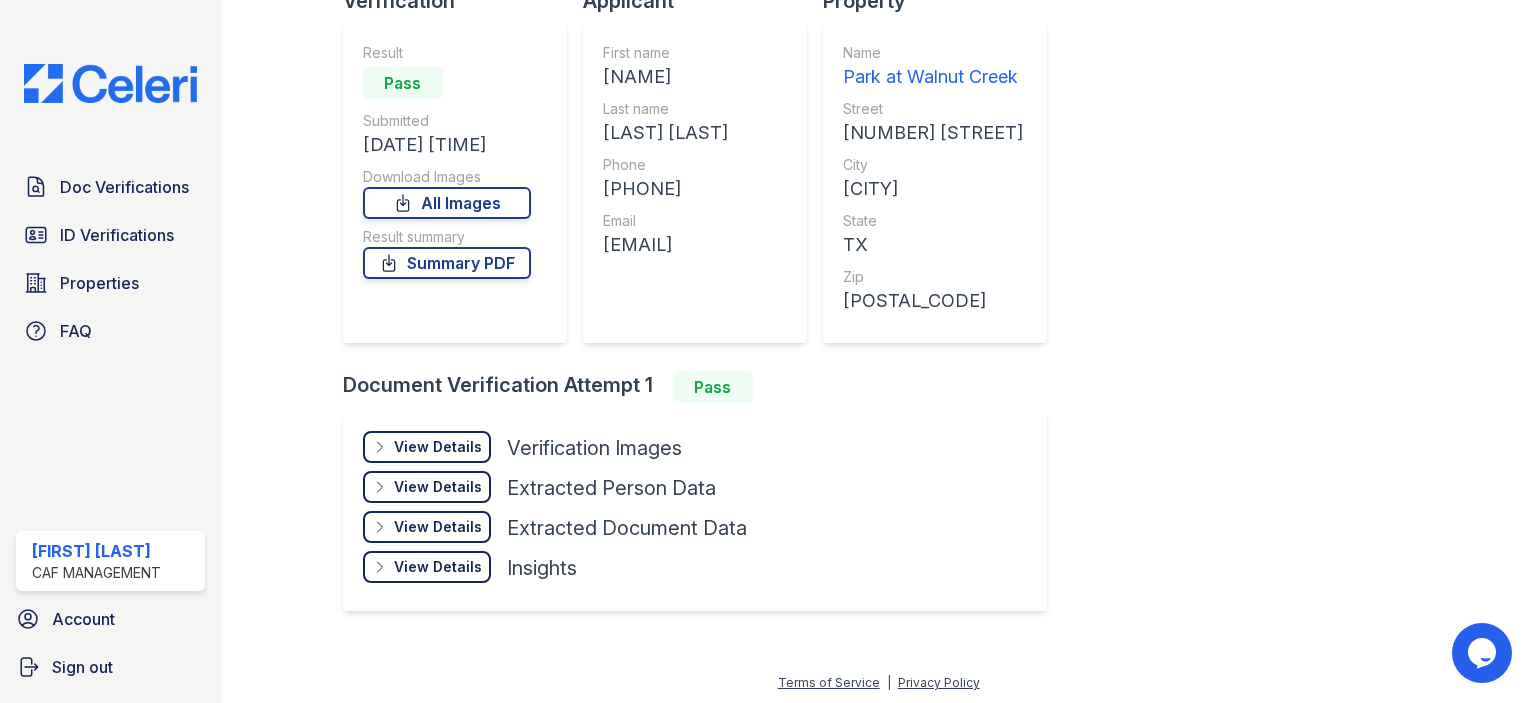 click on "View Details
Details" at bounding box center [427, 447] 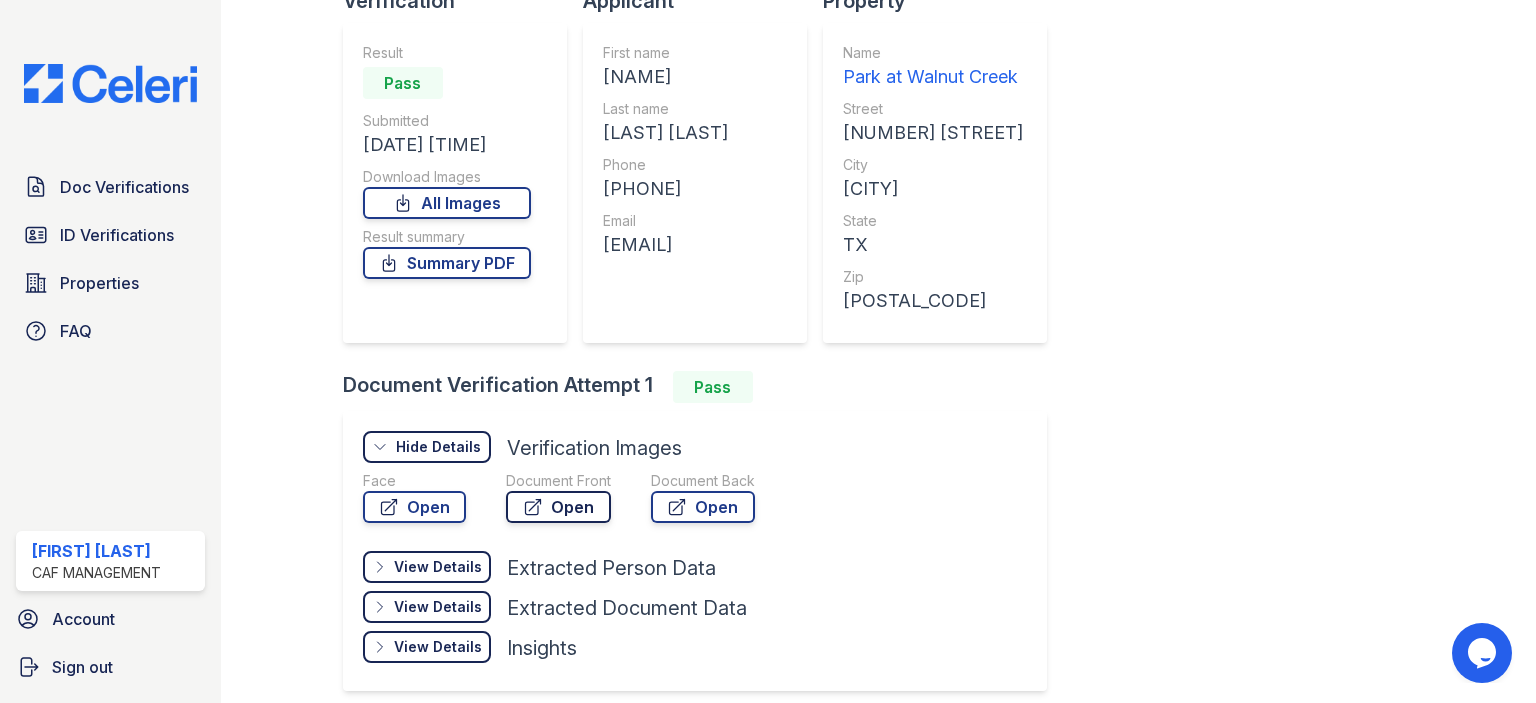 click 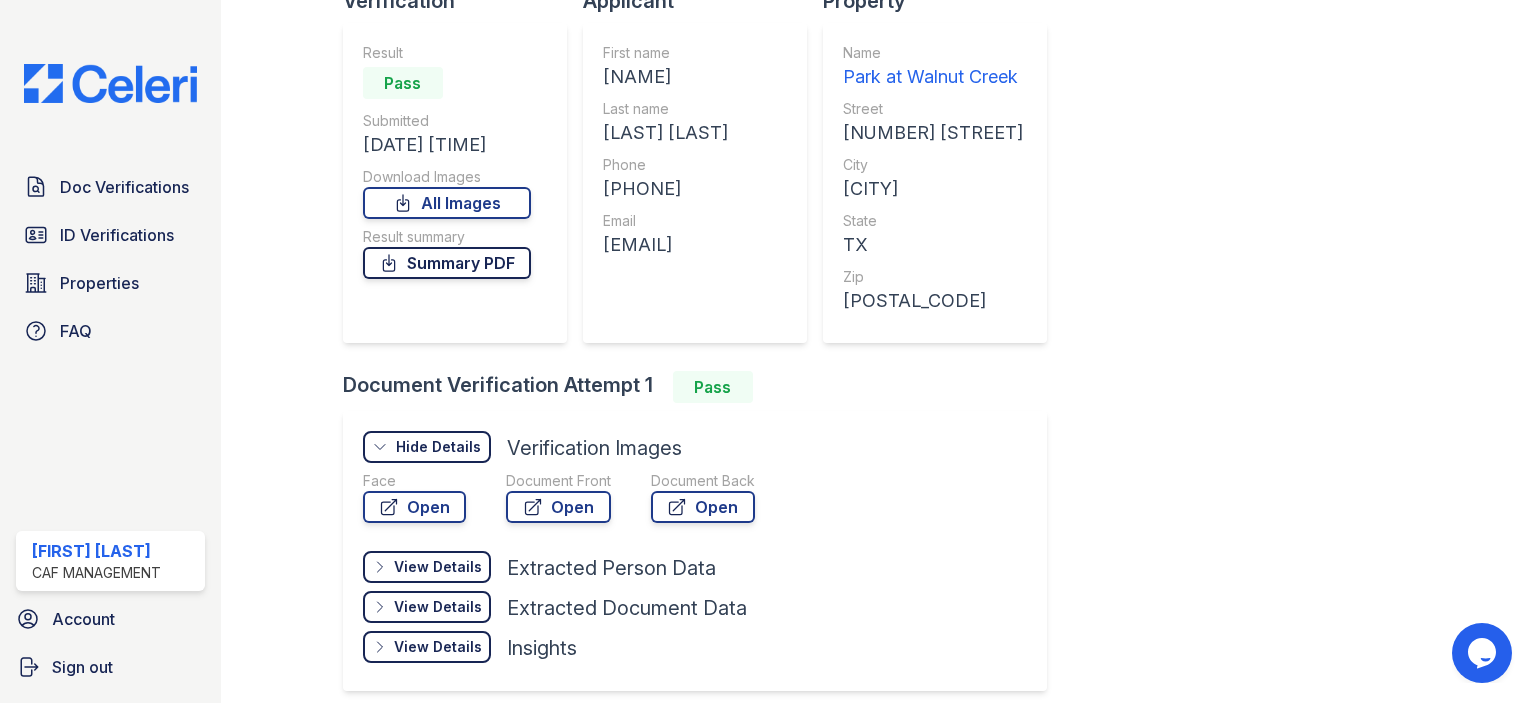 click on "Summary PDF" at bounding box center (447, 263) 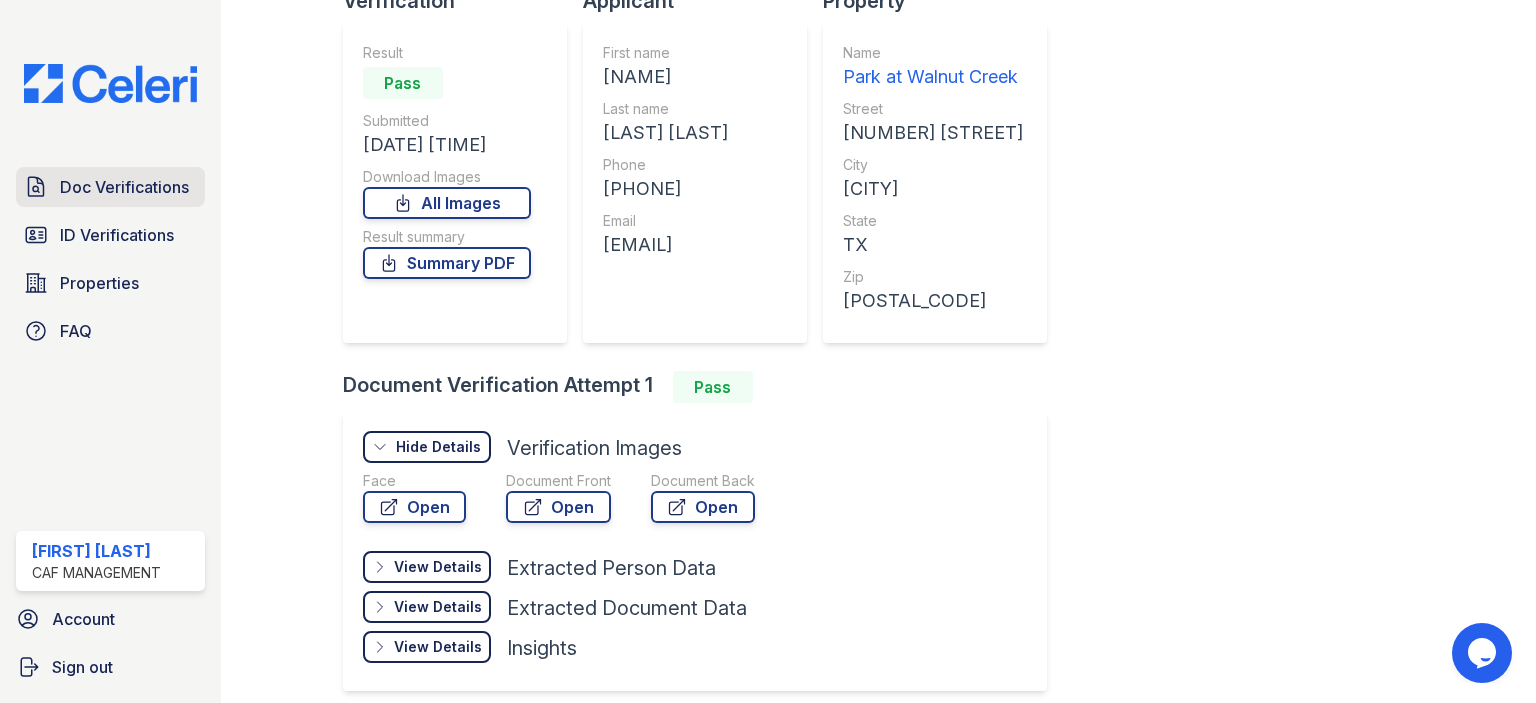 click on "Doc Verifications" at bounding box center [124, 187] 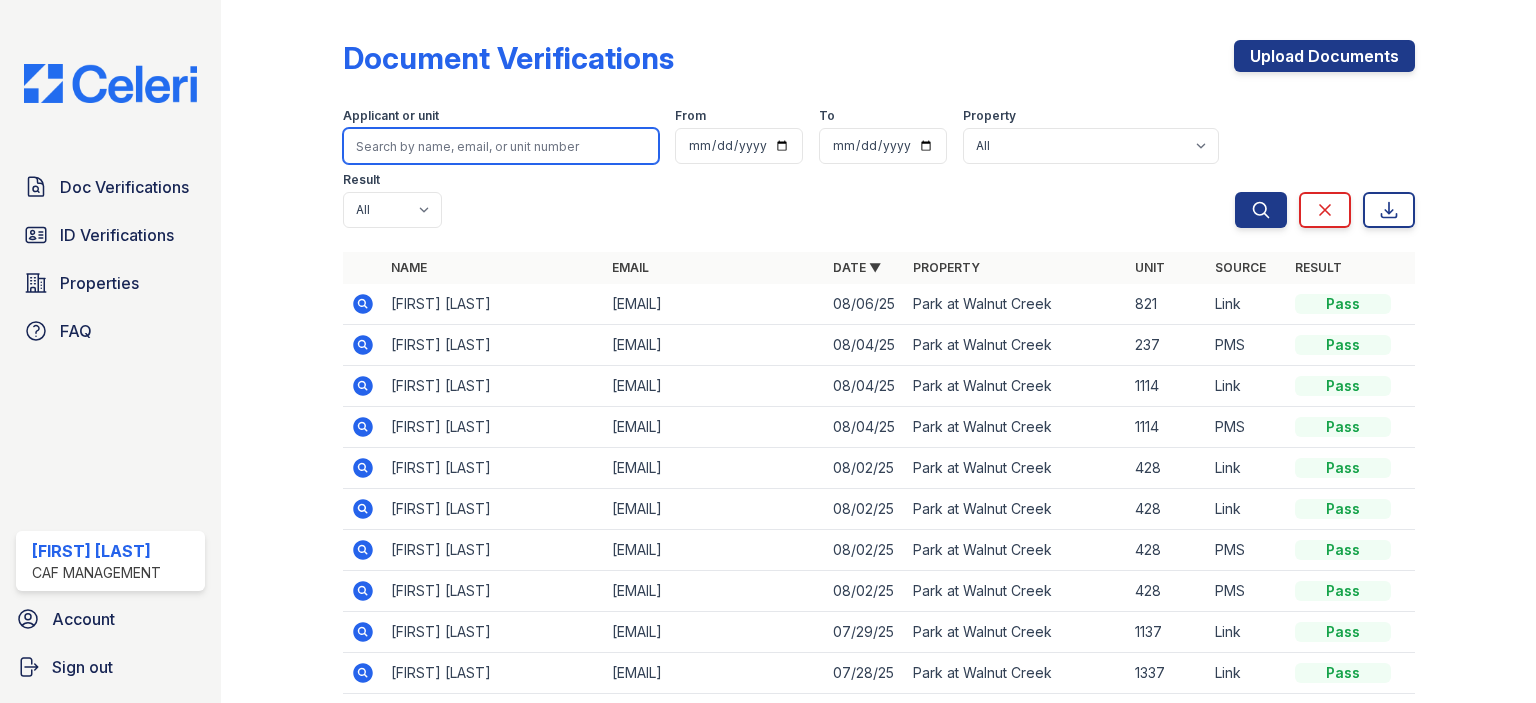 click at bounding box center [501, 146] 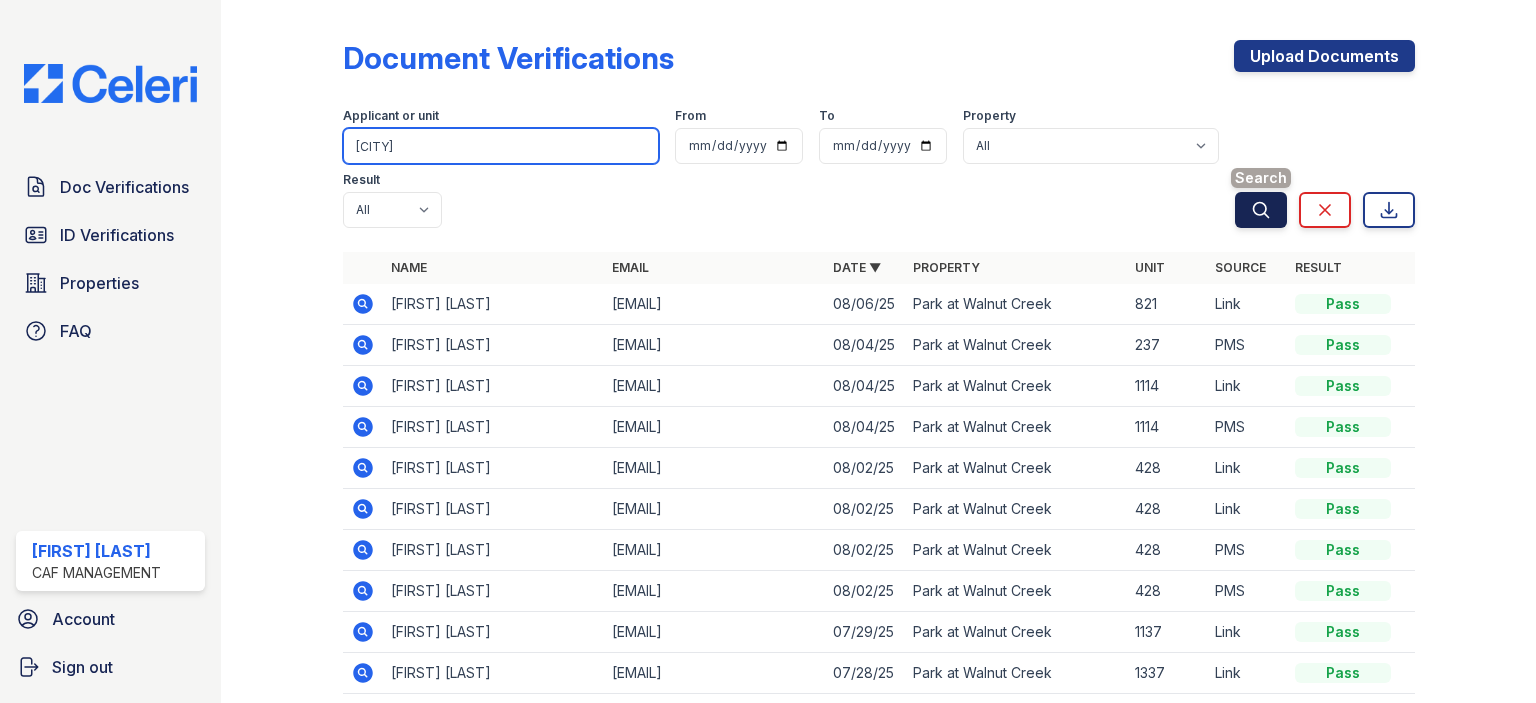 type on "[LAST]" 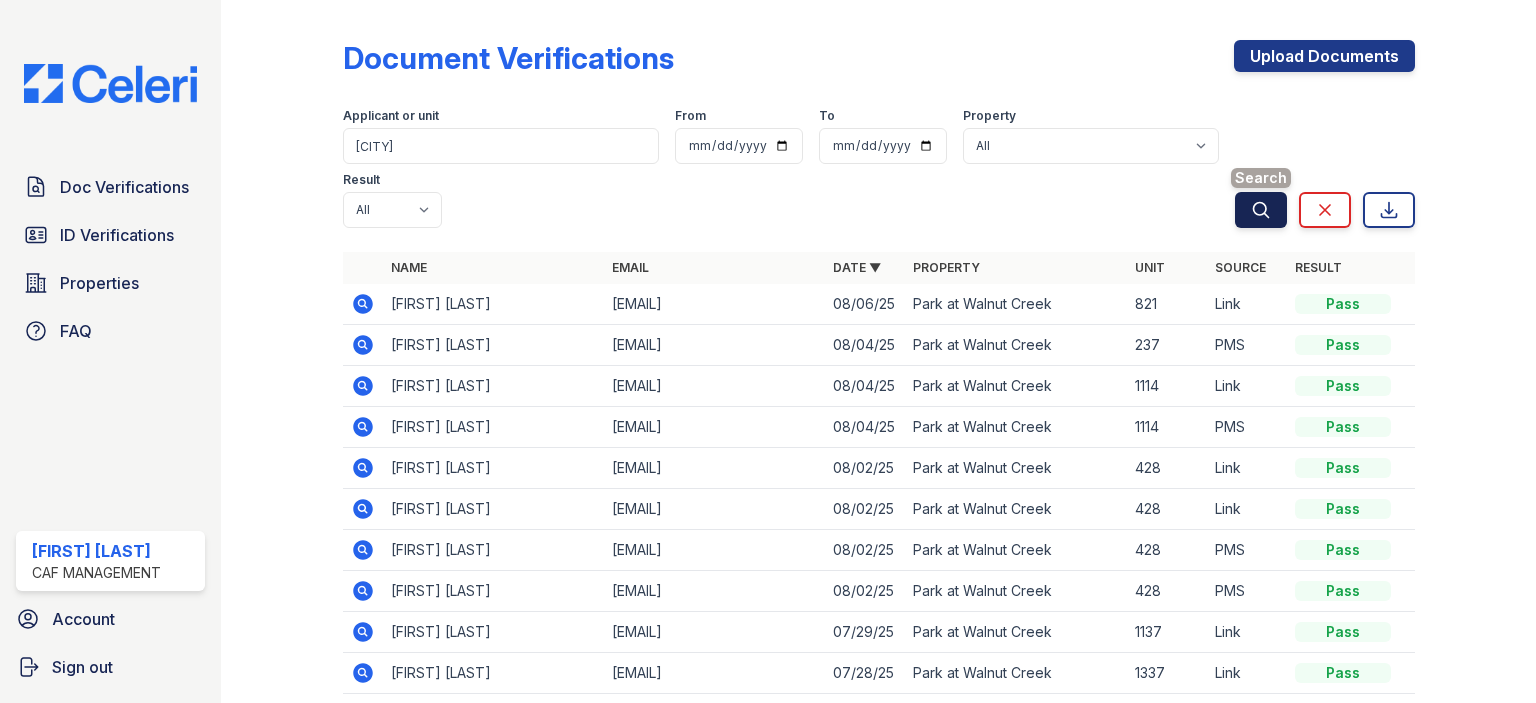 click 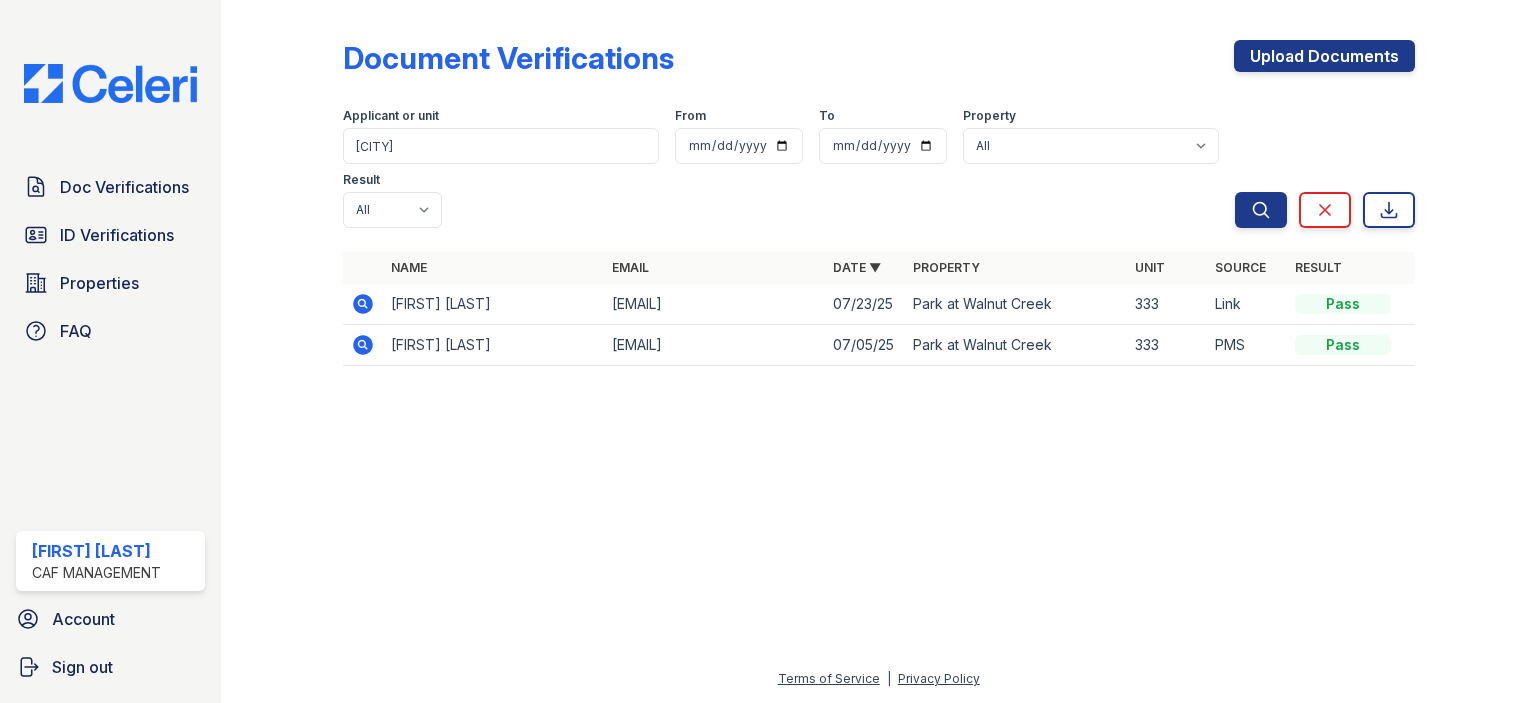 click 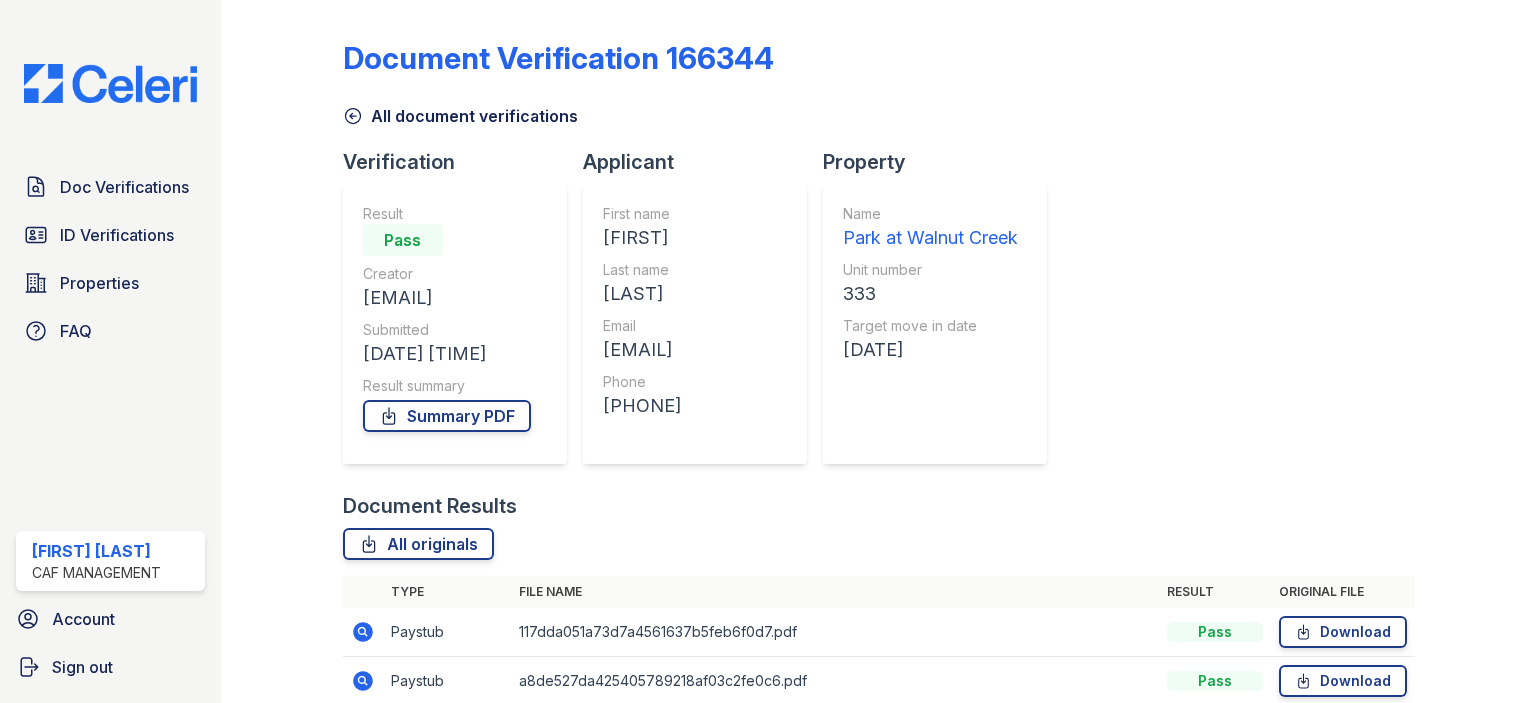 scroll, scrollTop: 0, scrollLeft: 0, axis: both 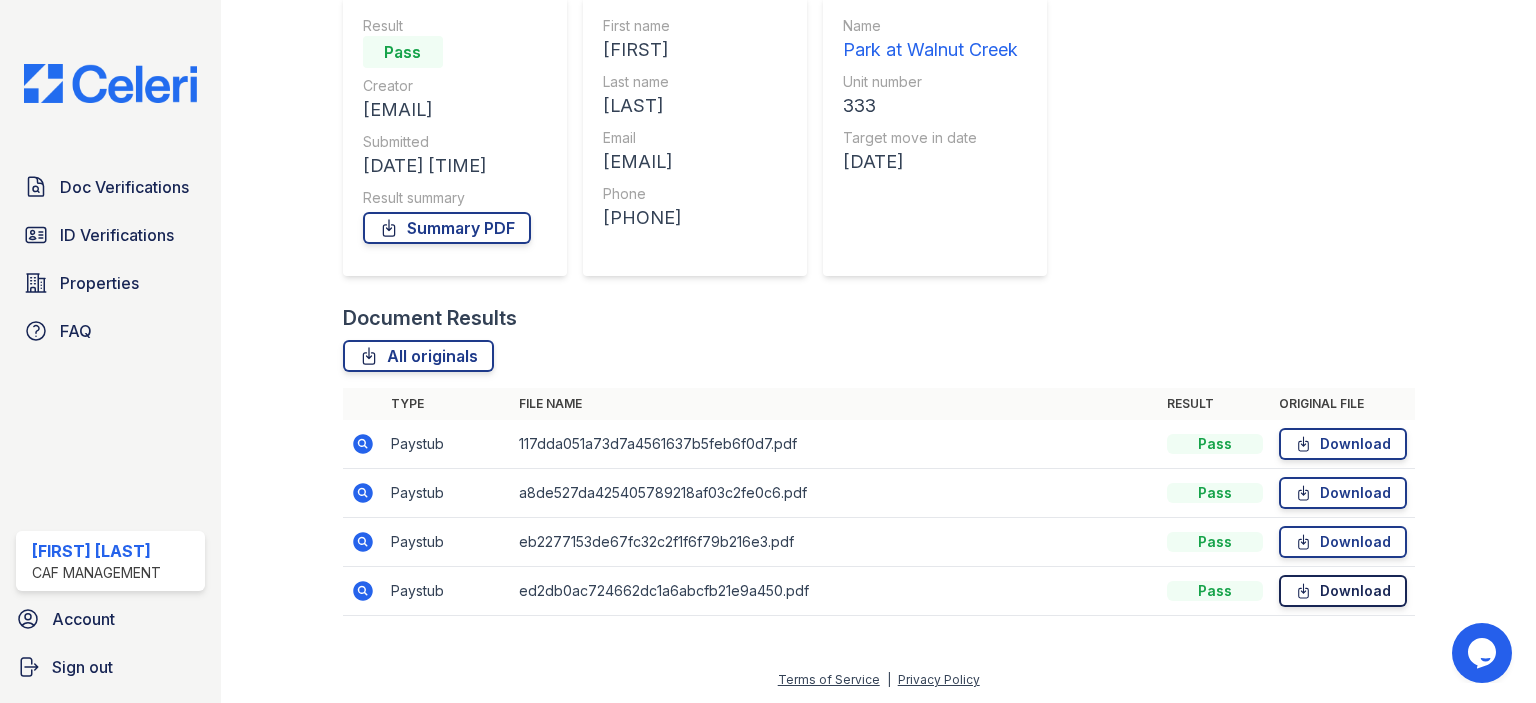 click on "Download" at bounding box center (1343, 591) 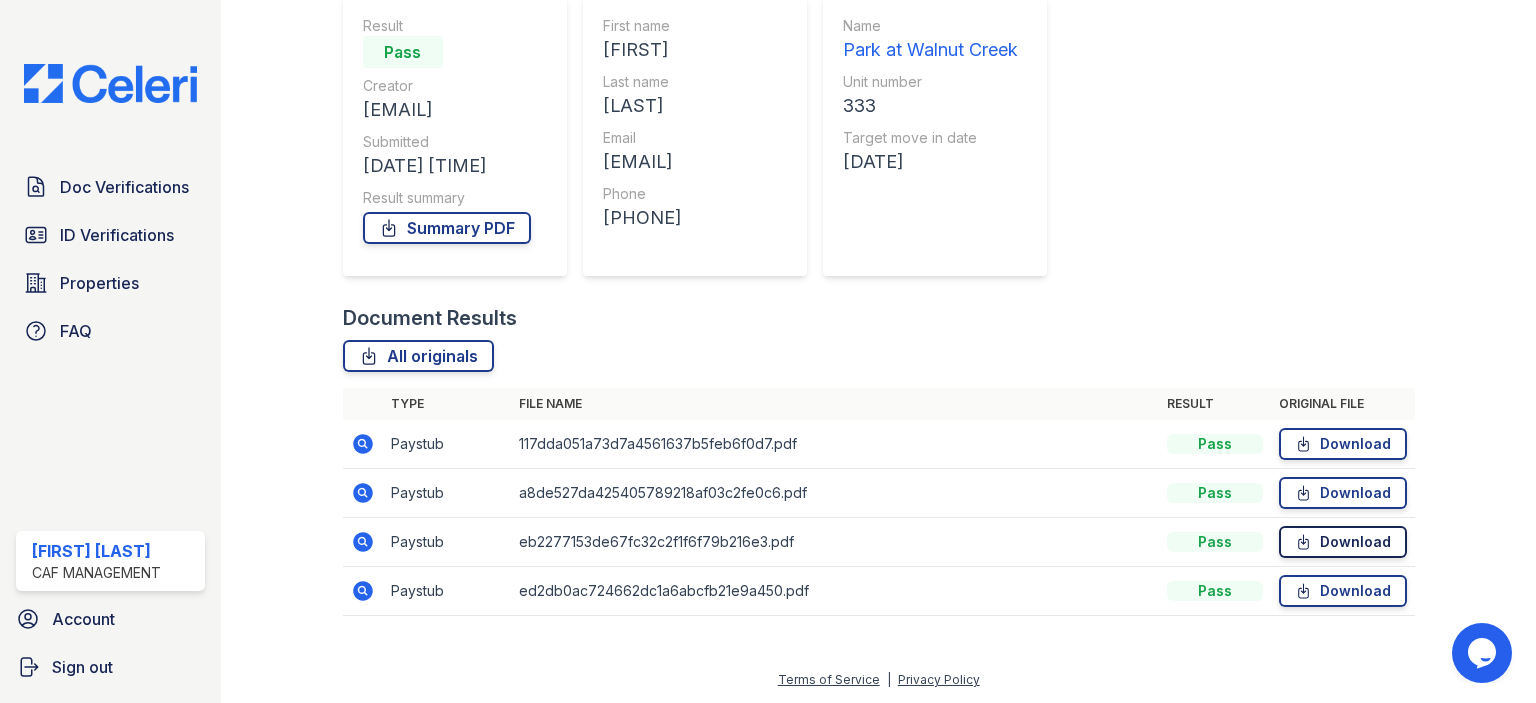 click 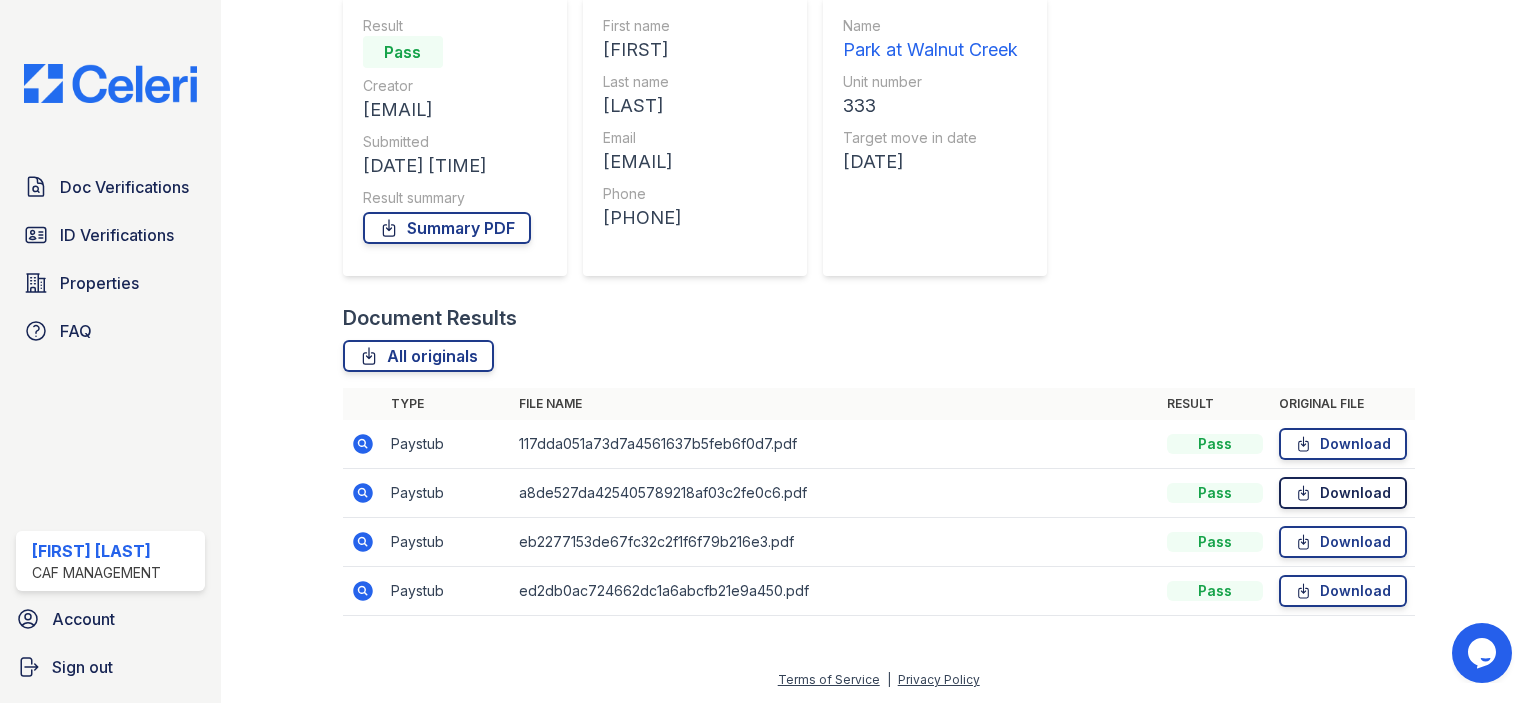 click 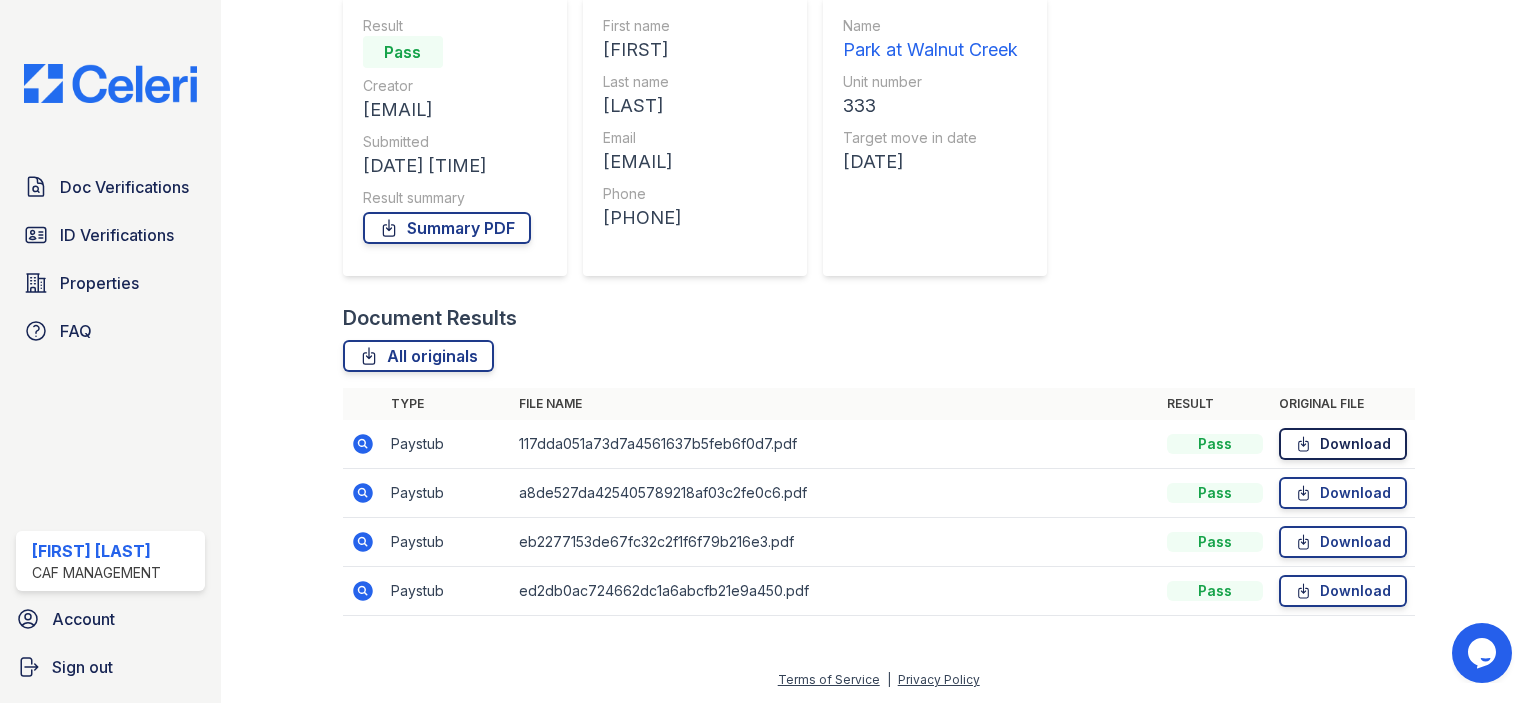 click 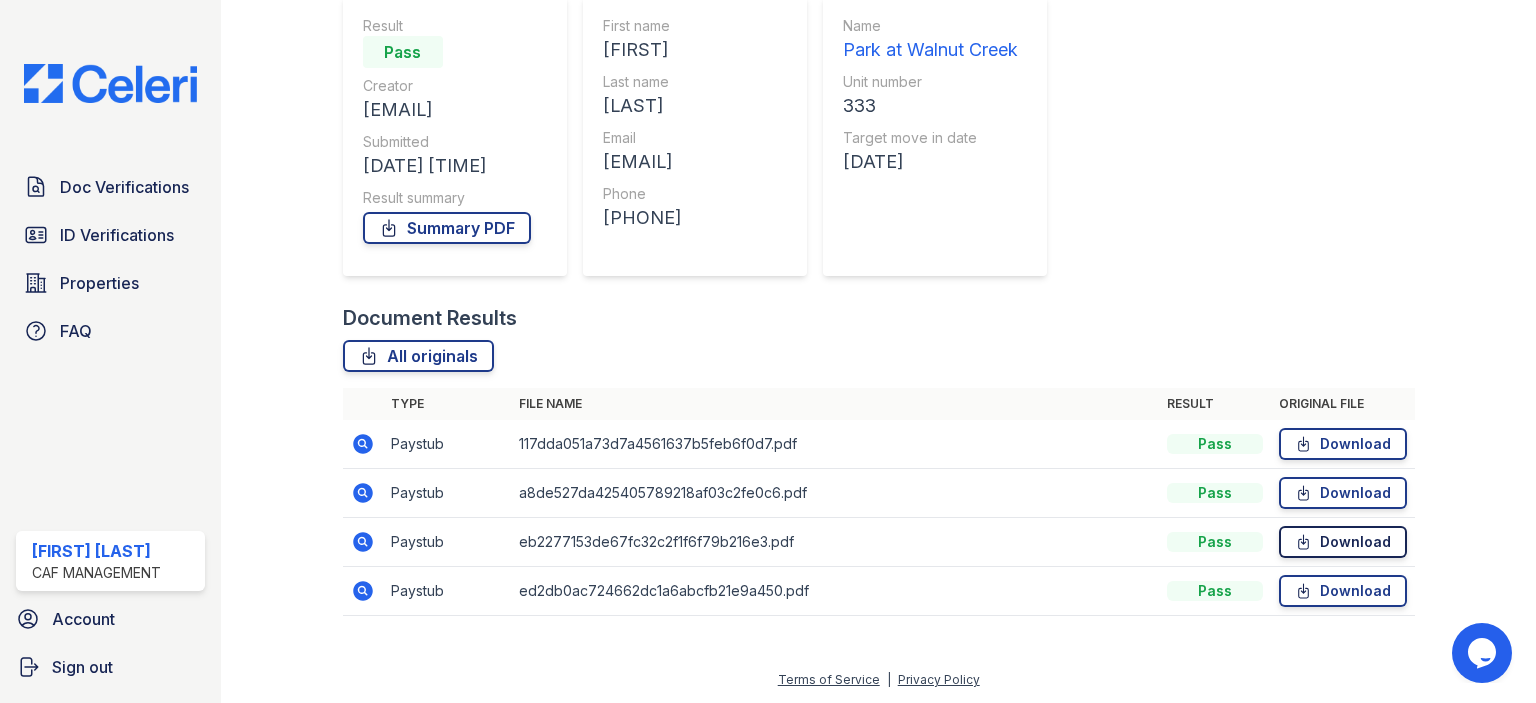 click on "Download" at bounding box center (1343, 542) 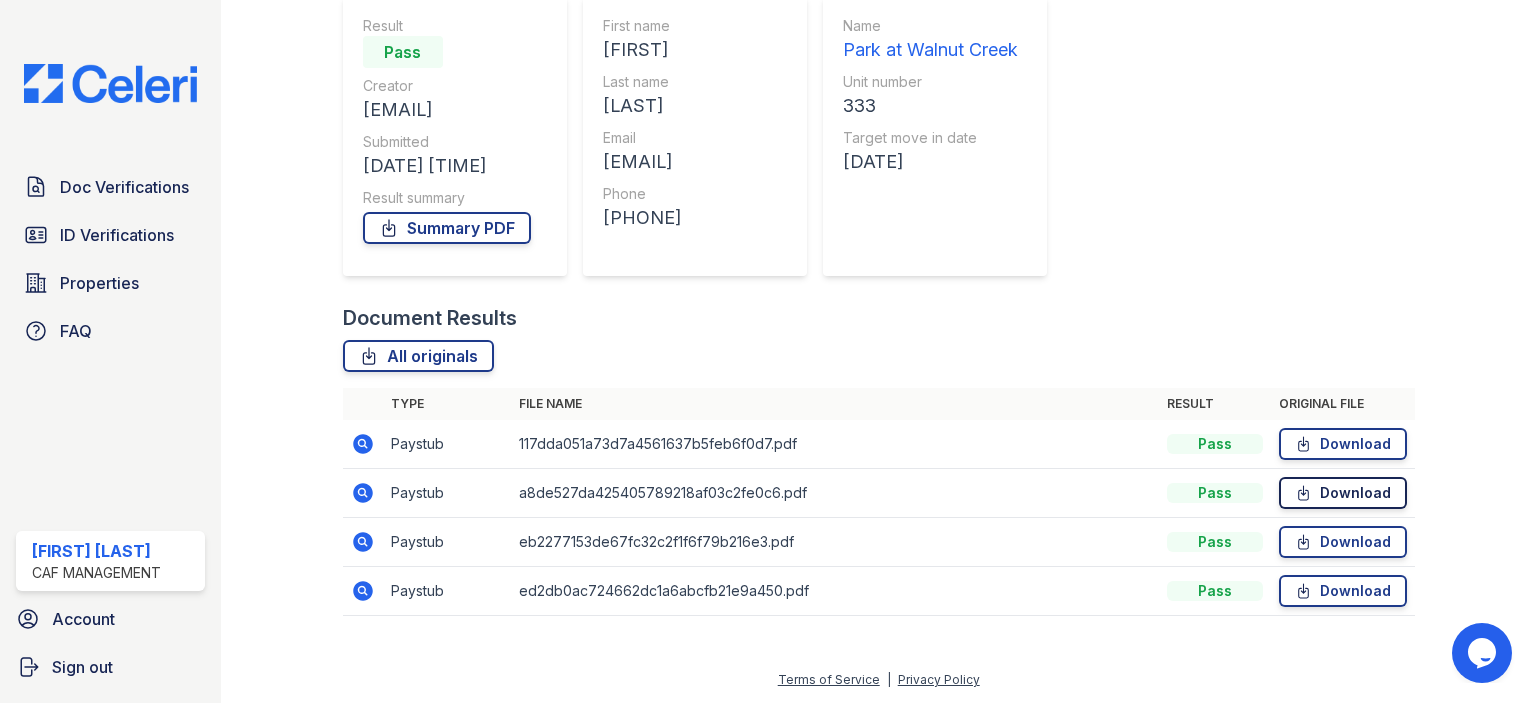 click on "Download" at bounding box center (1343, 493) 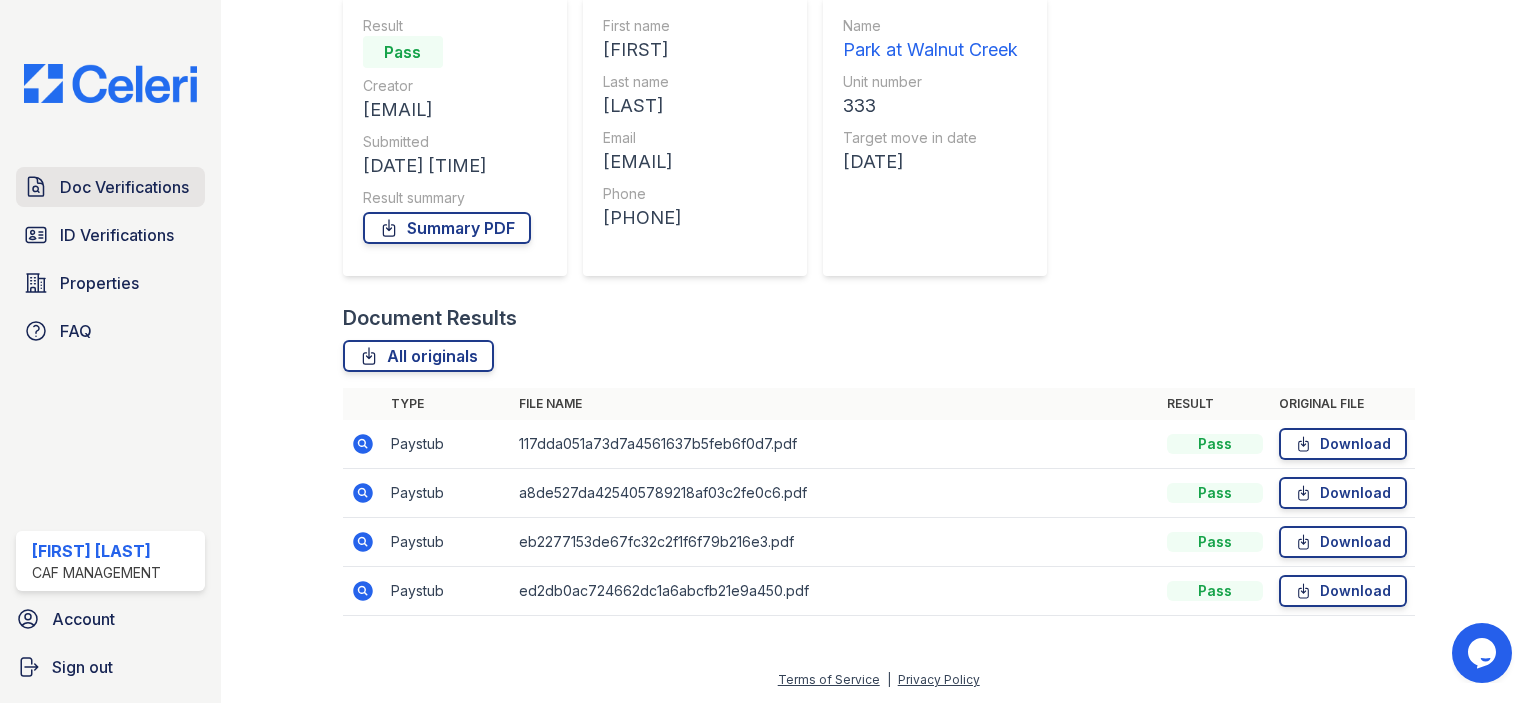 click on "Doc Verifications" at bounding box center [124, 187] 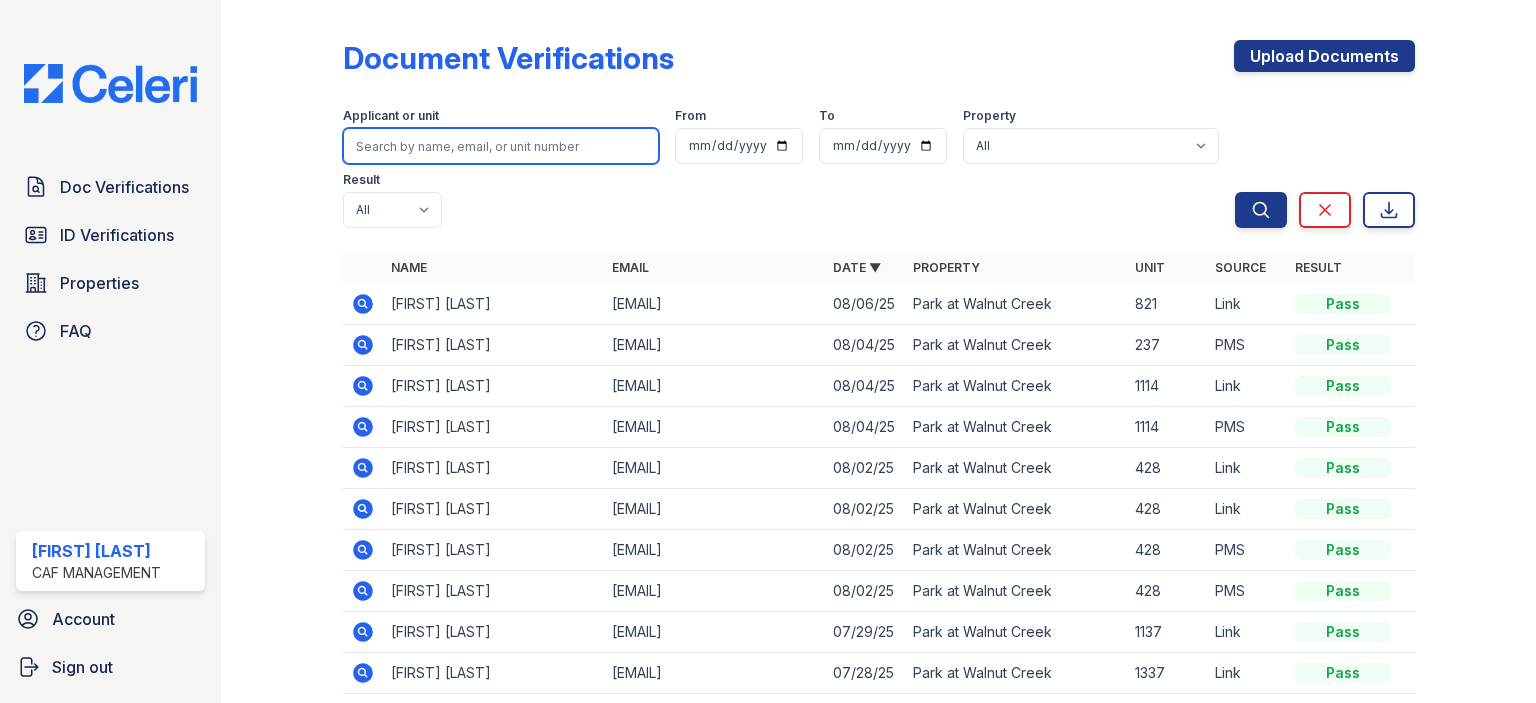 click at bounding box center [501, 146] 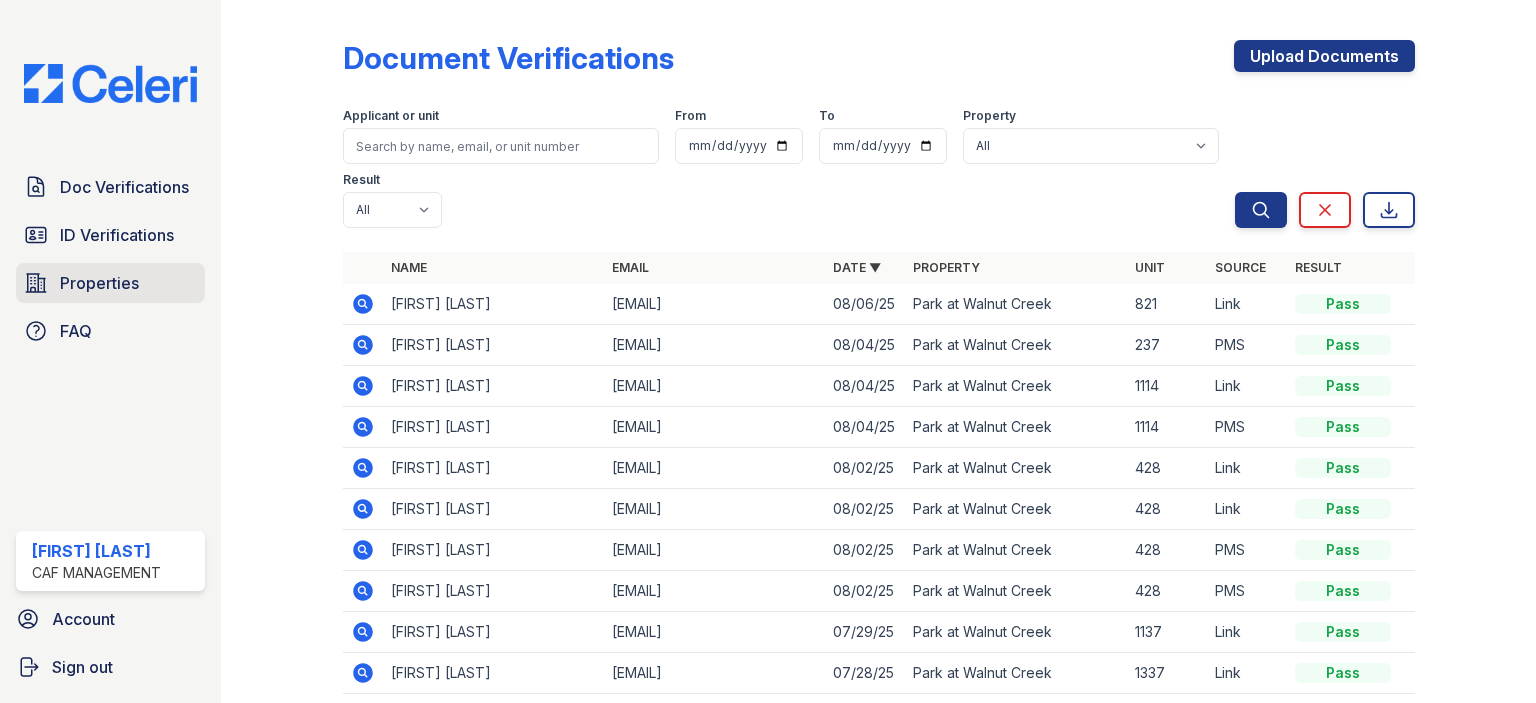 click on "Properties" at bounding box center [110, 283] 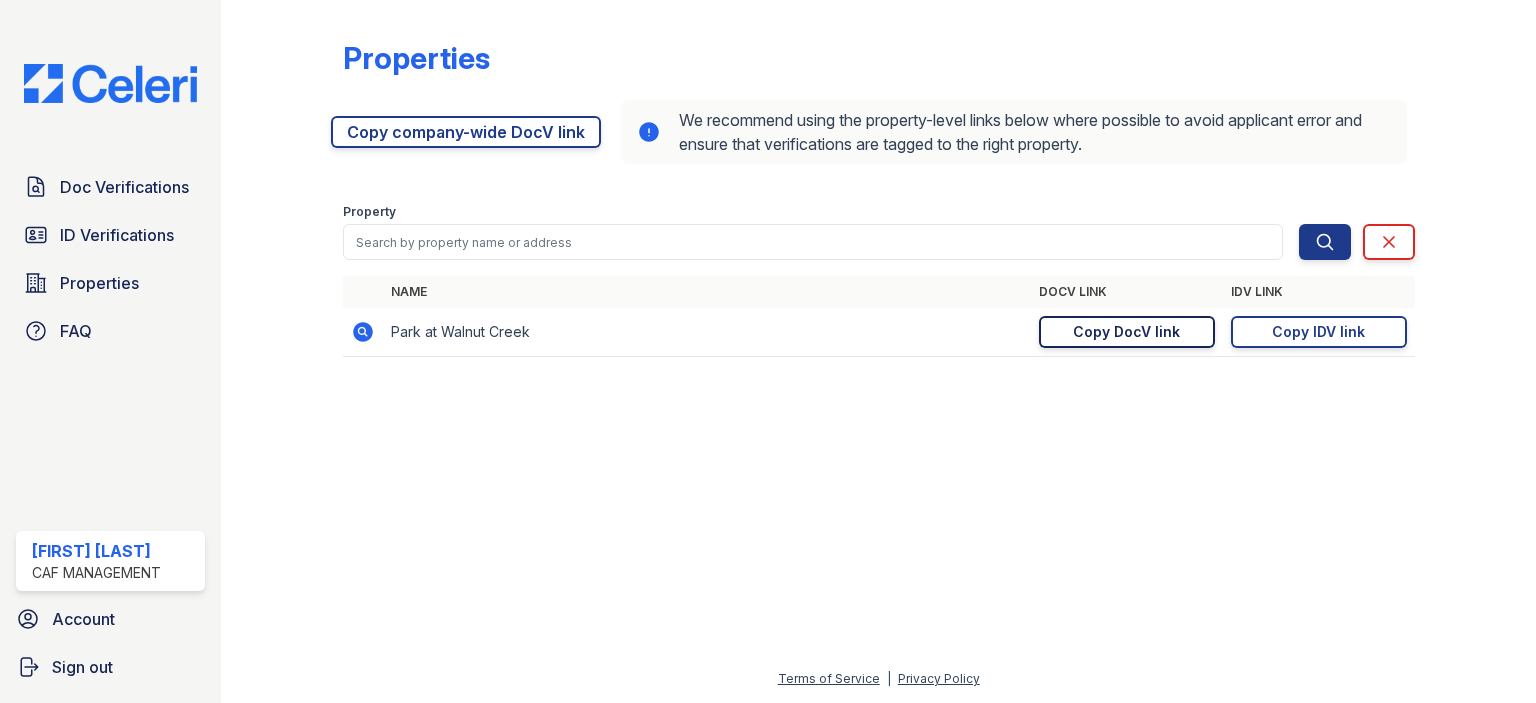 click on "Copy DocV link" at bounding box center (1126, 332) 